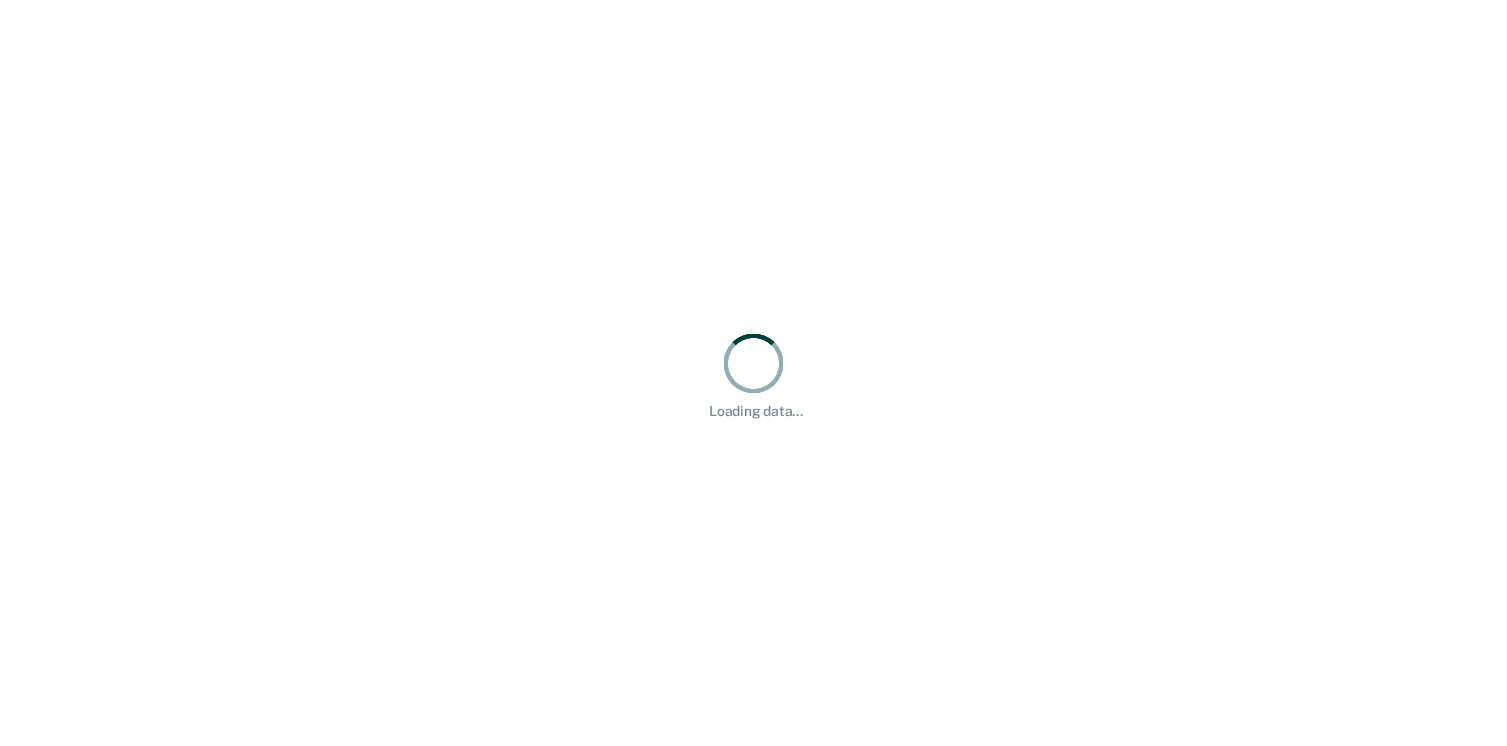 scroll, scrollTop: 0, scrollLeft: 0, axis: both 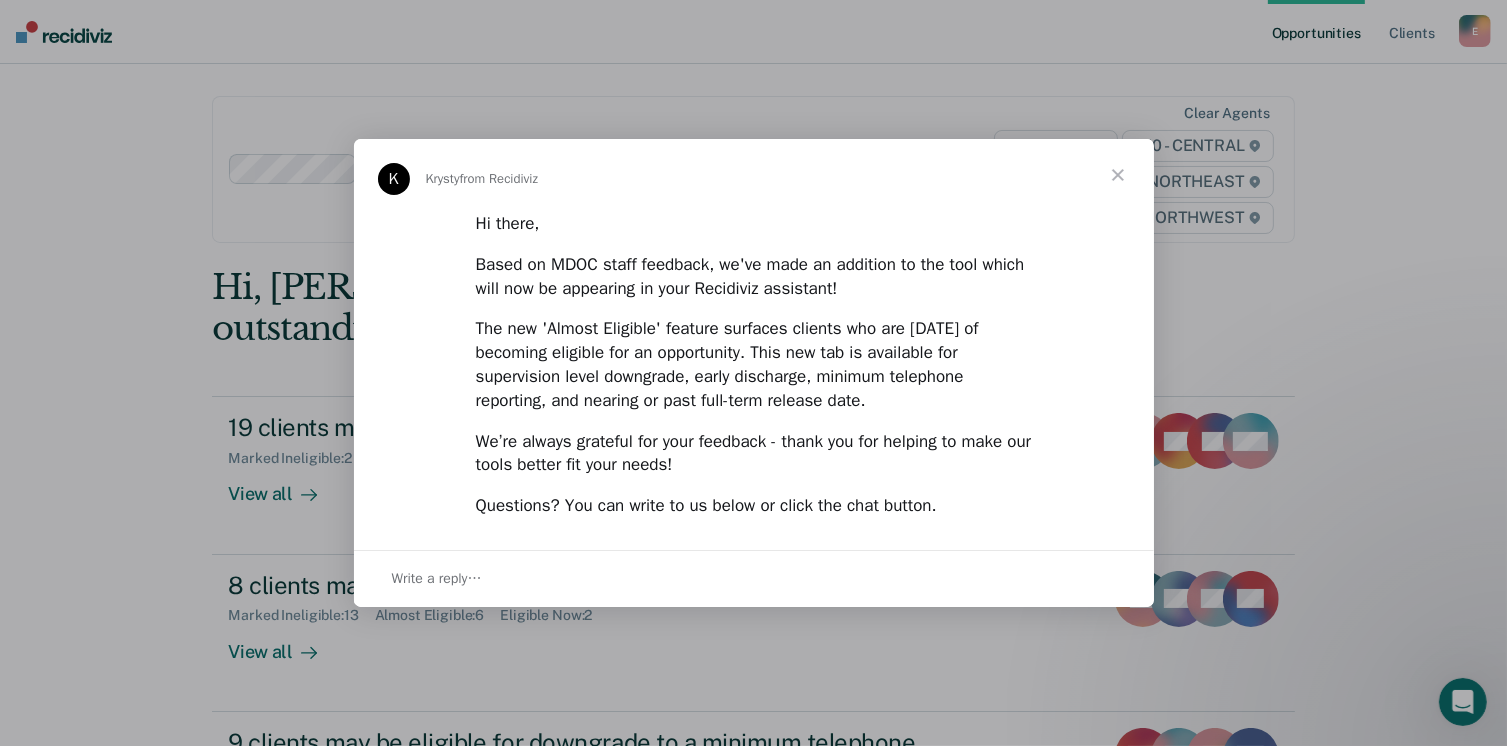 click at bounding box center (1118, 175) 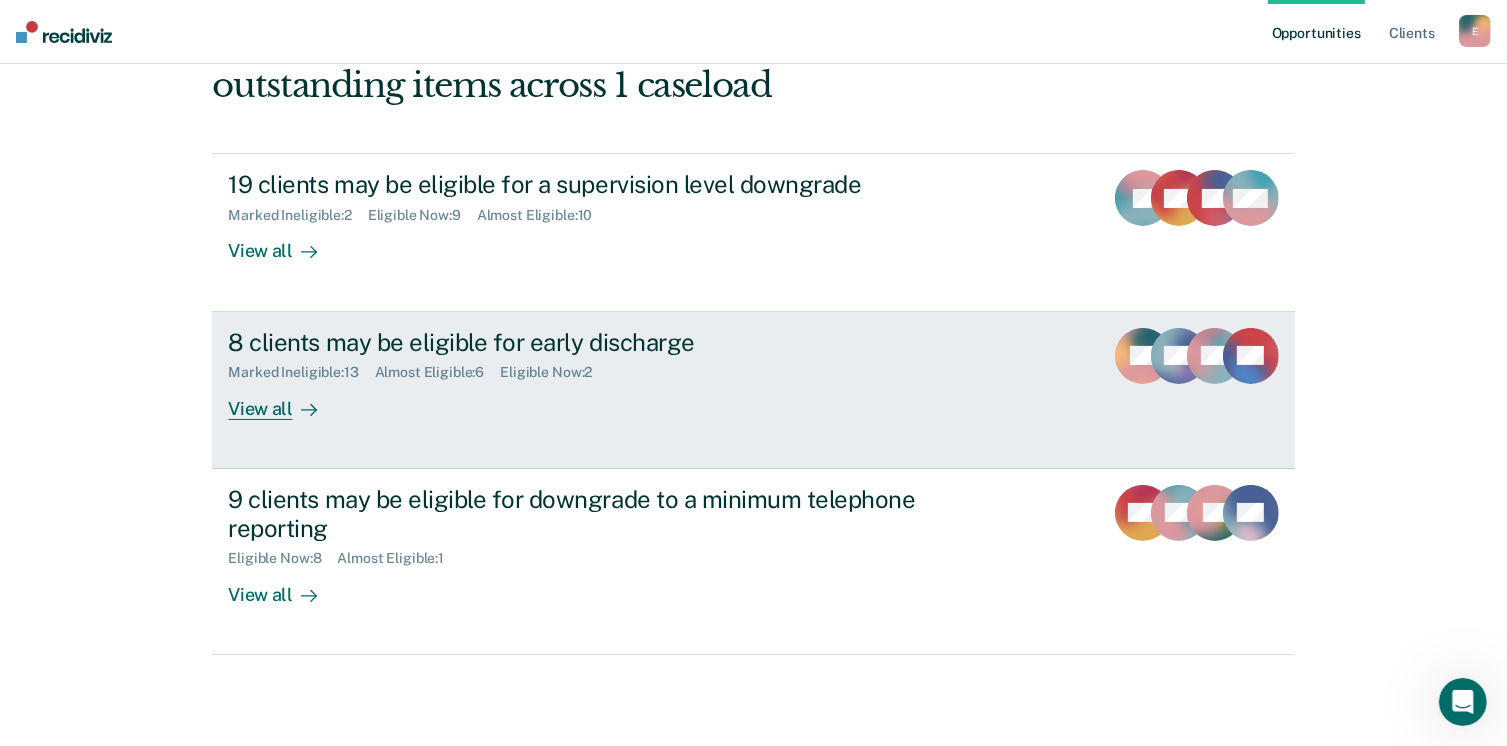 scroll, scrollTop: 272, scrollLeft: 0, axis: vertical 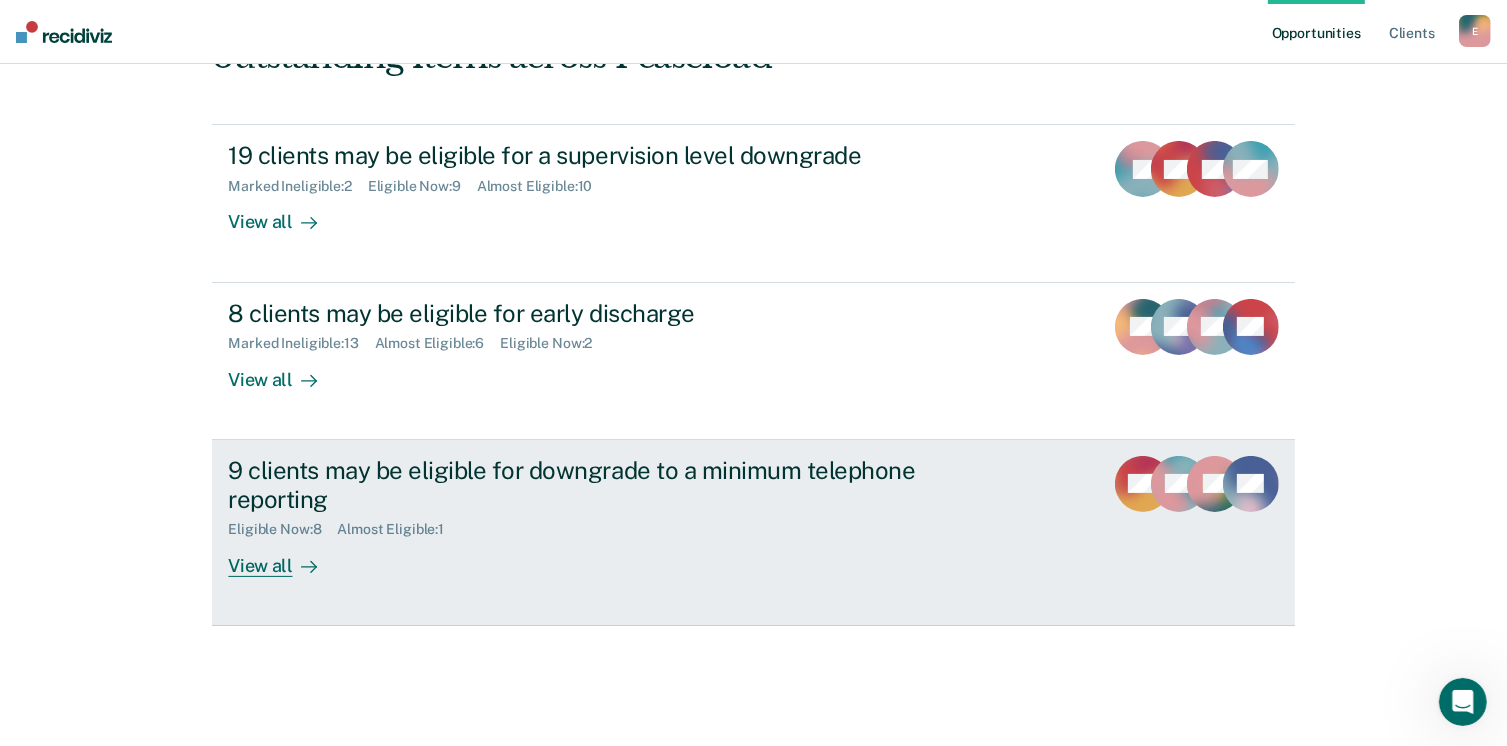 click on "View all" at bounding box center [284, 557] 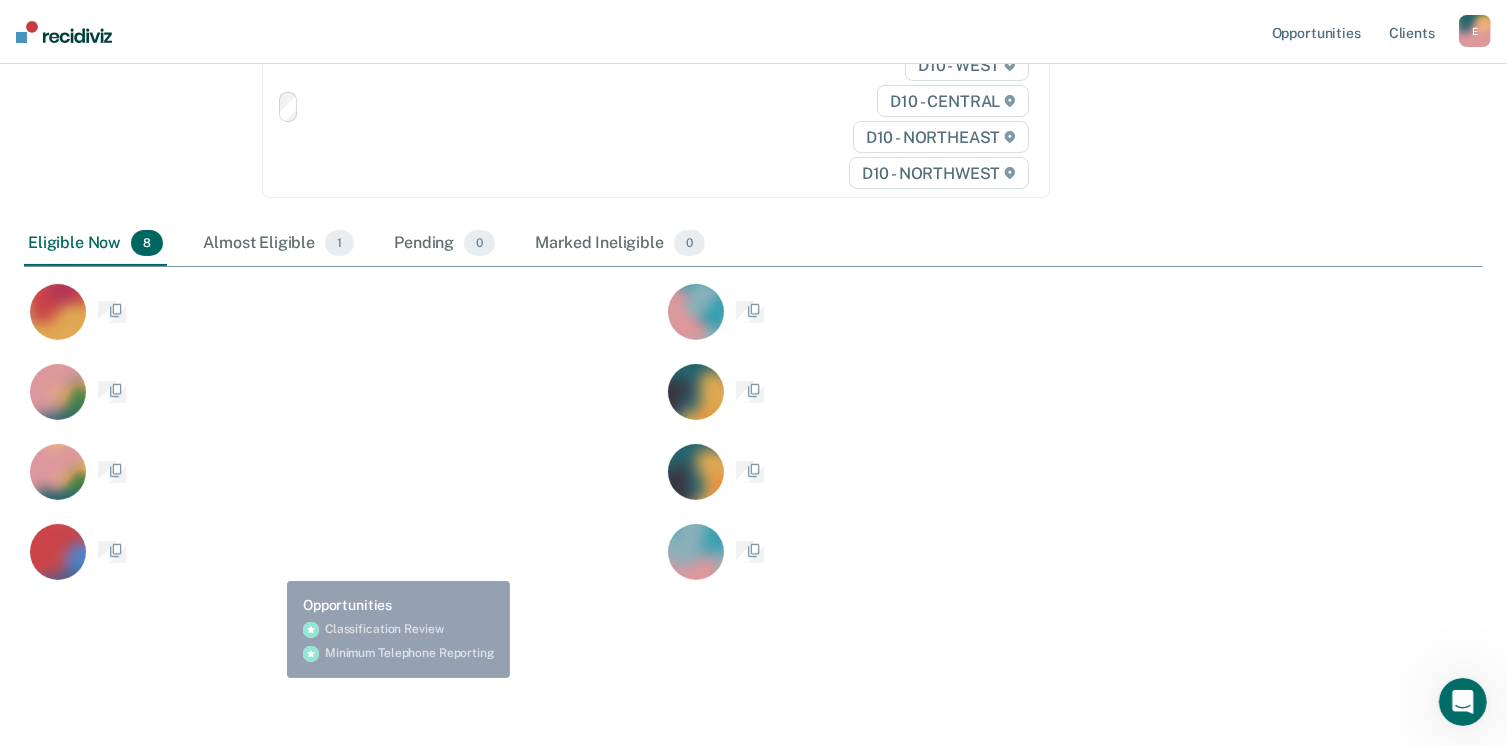 scroll, scrollTop: 0, scrollLeft: 0, axis: both 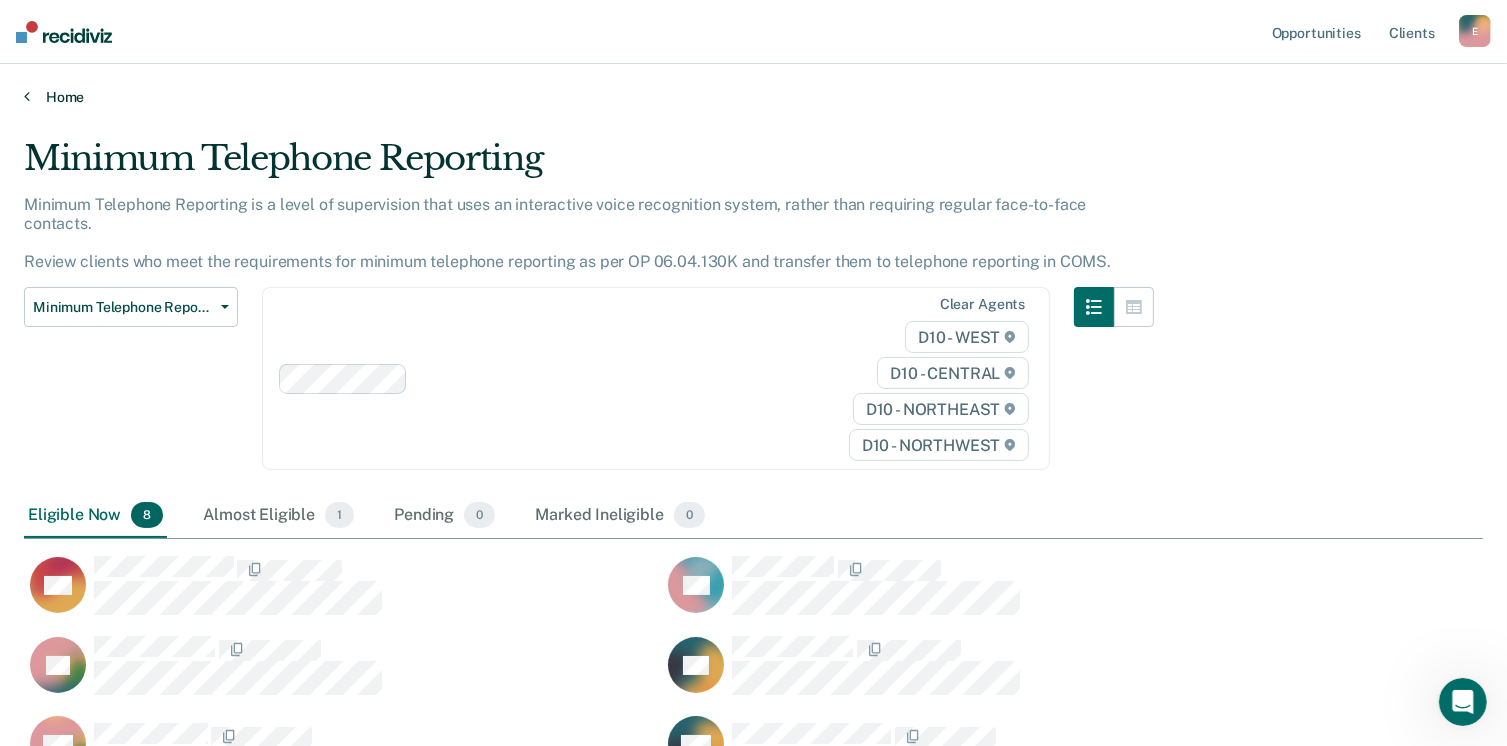 click on "Home" at bounding box center (753, 97) 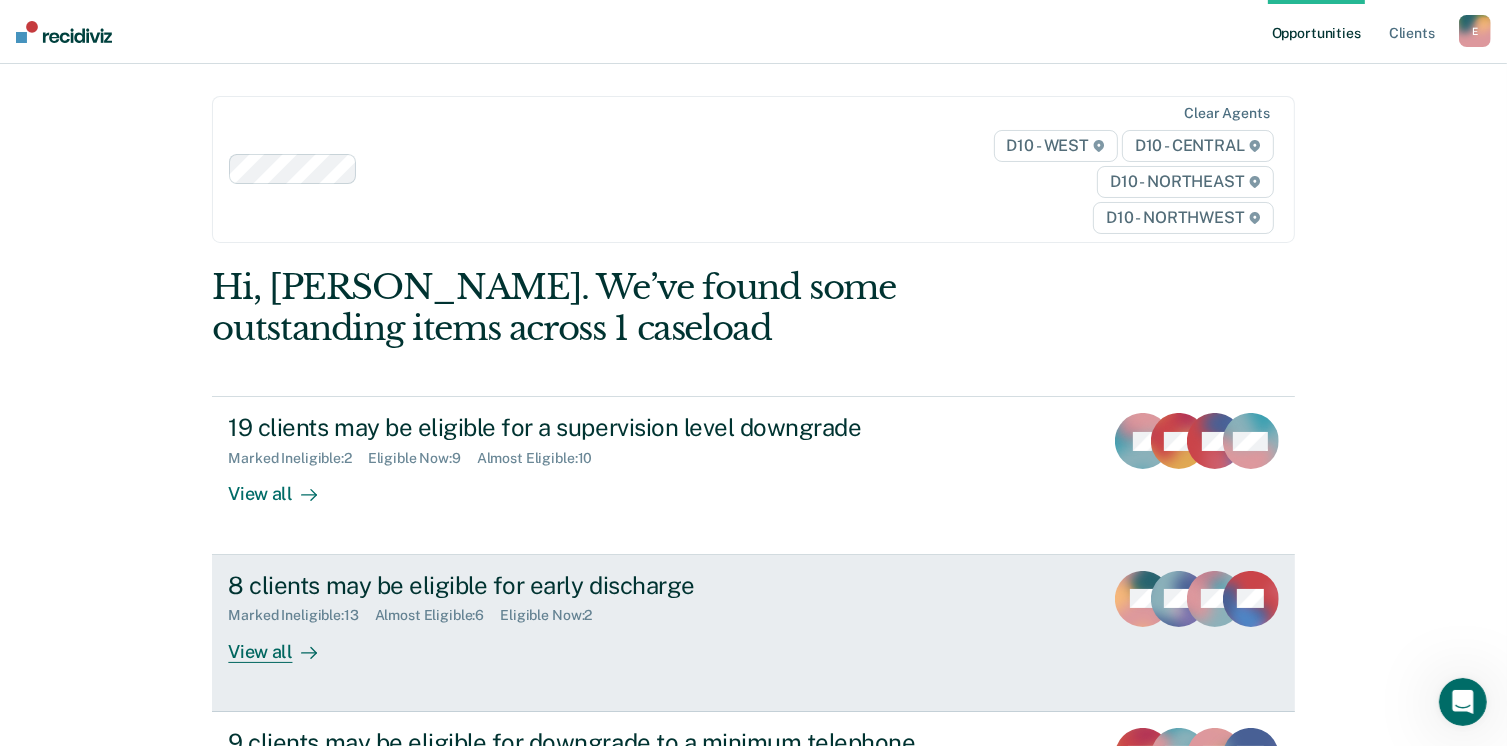 click on "View all" at bounding box center [284, 643] 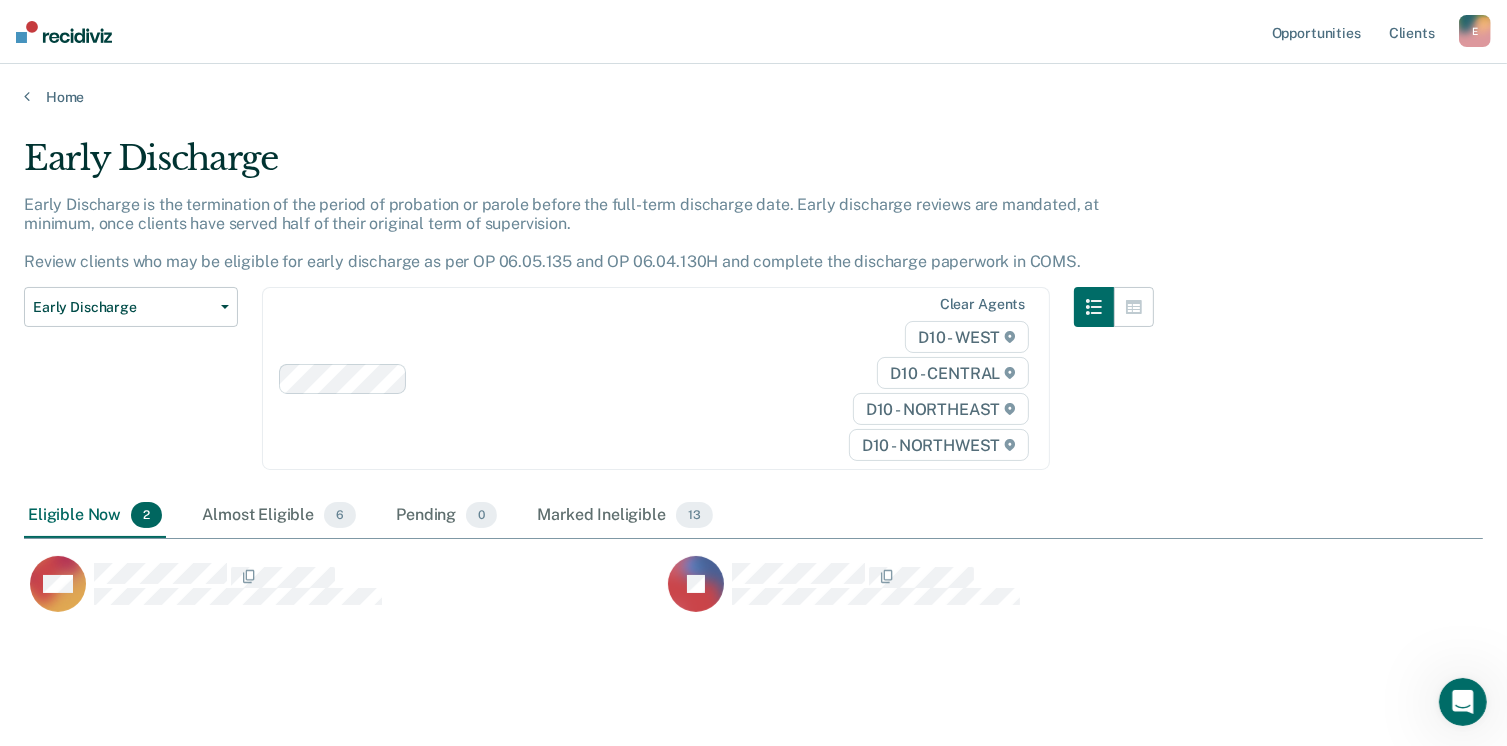 scroll, scrollTop: 16, scrollLeft: 16, axis: both 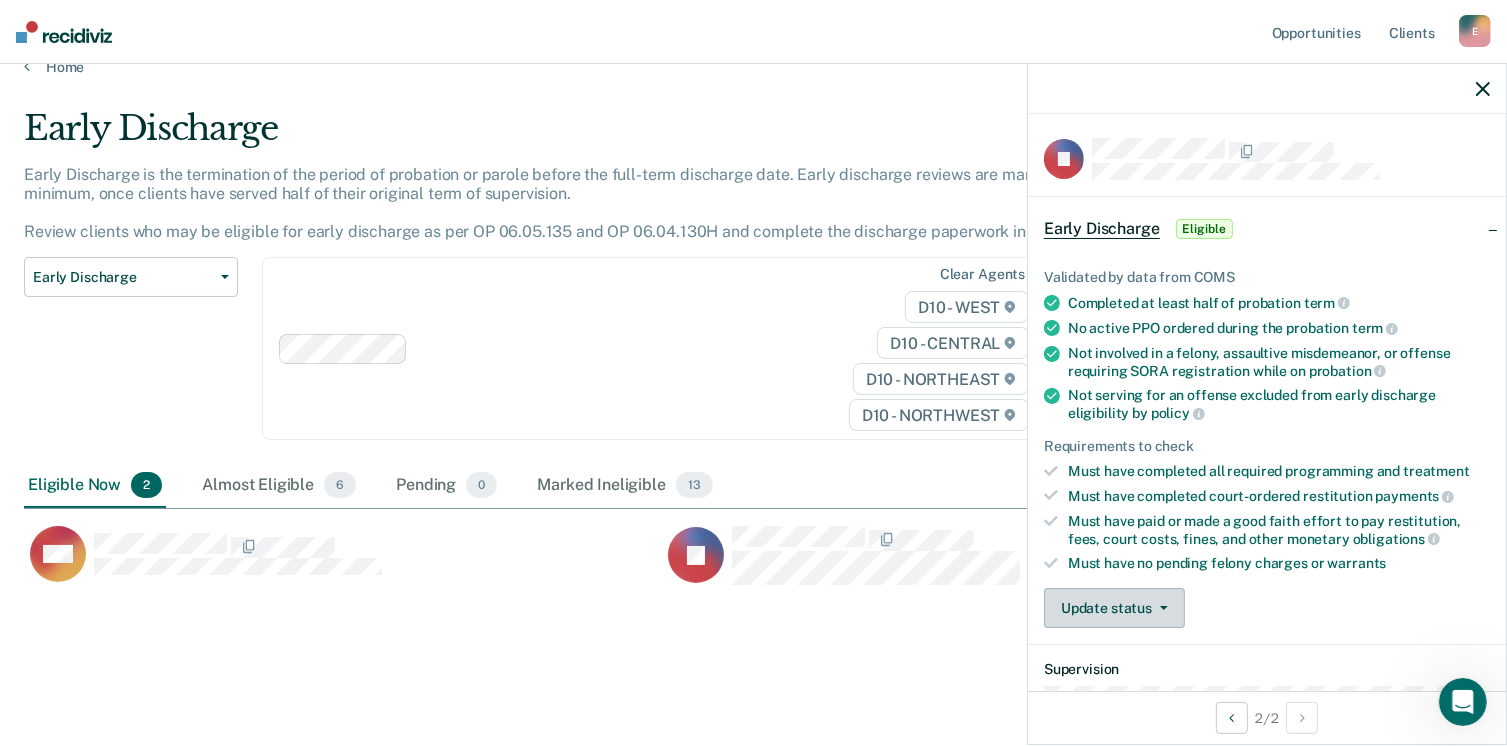 click on "Update status" at bounding box center [1114, 608] 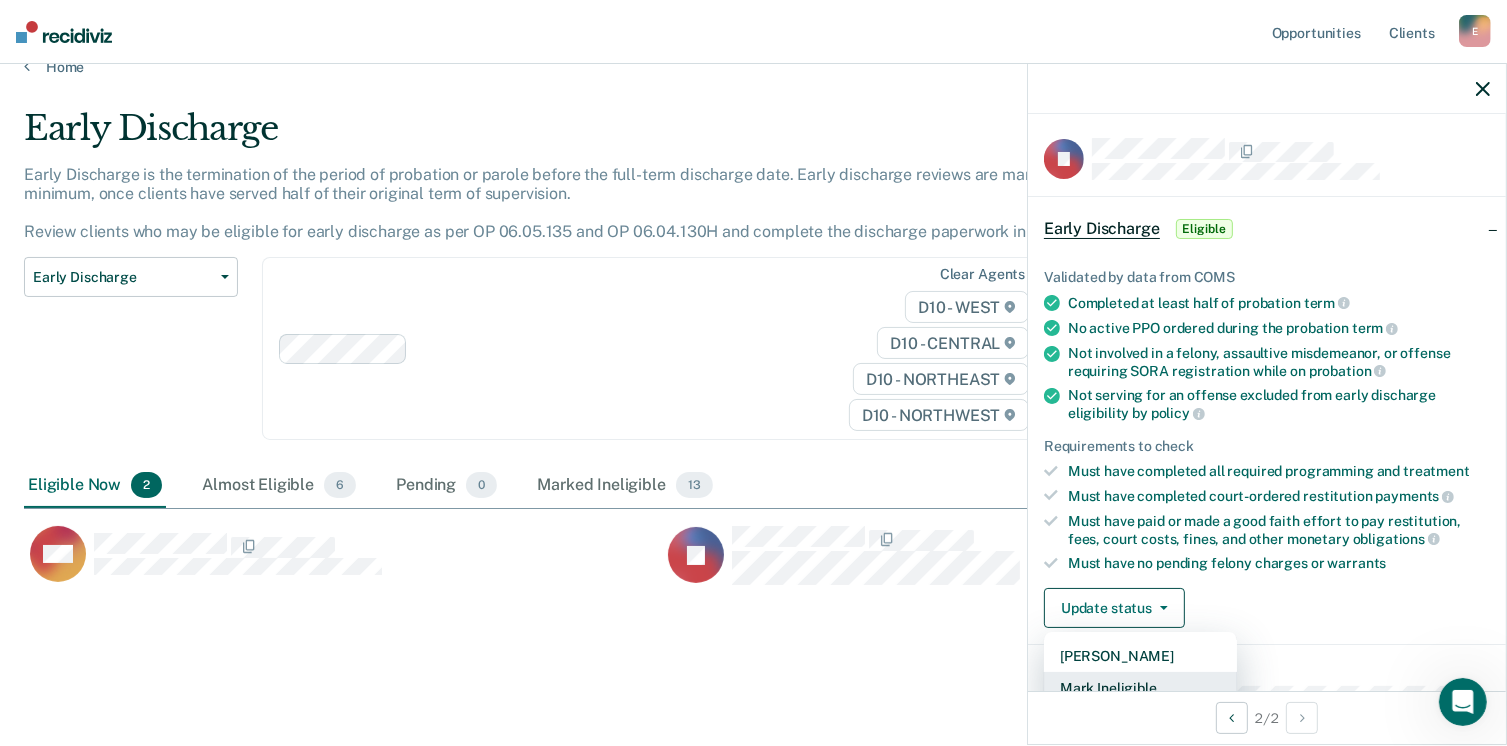 scroll, scrollTop: 5, scrollLeft: 0, axis: vertical 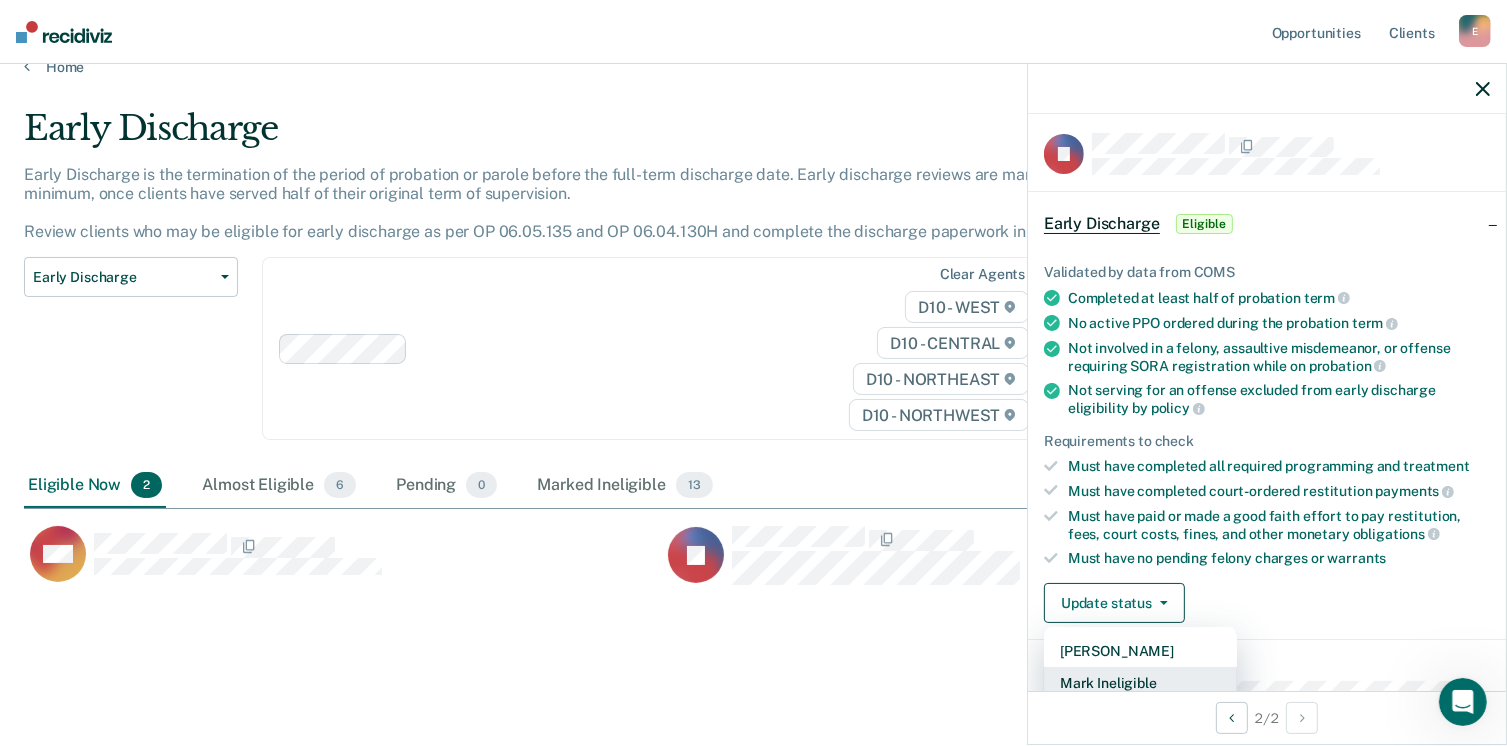click on "Mark Ineligible" at bounding box center [1140, 683] 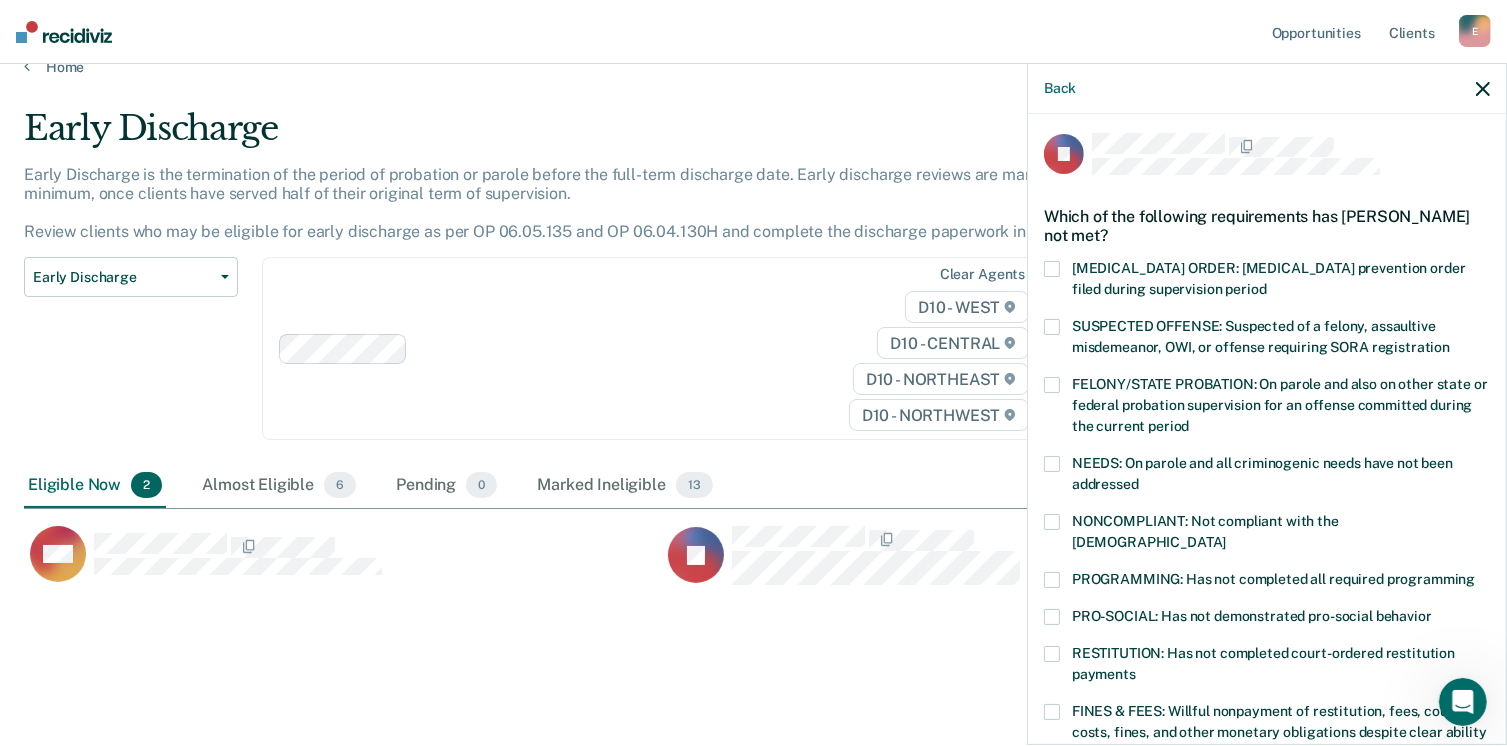 click on "NONCOMPLIANT: Not compliant with the [DEMOGRAPHIC_DATA]" at bounding box center (1267, 535) 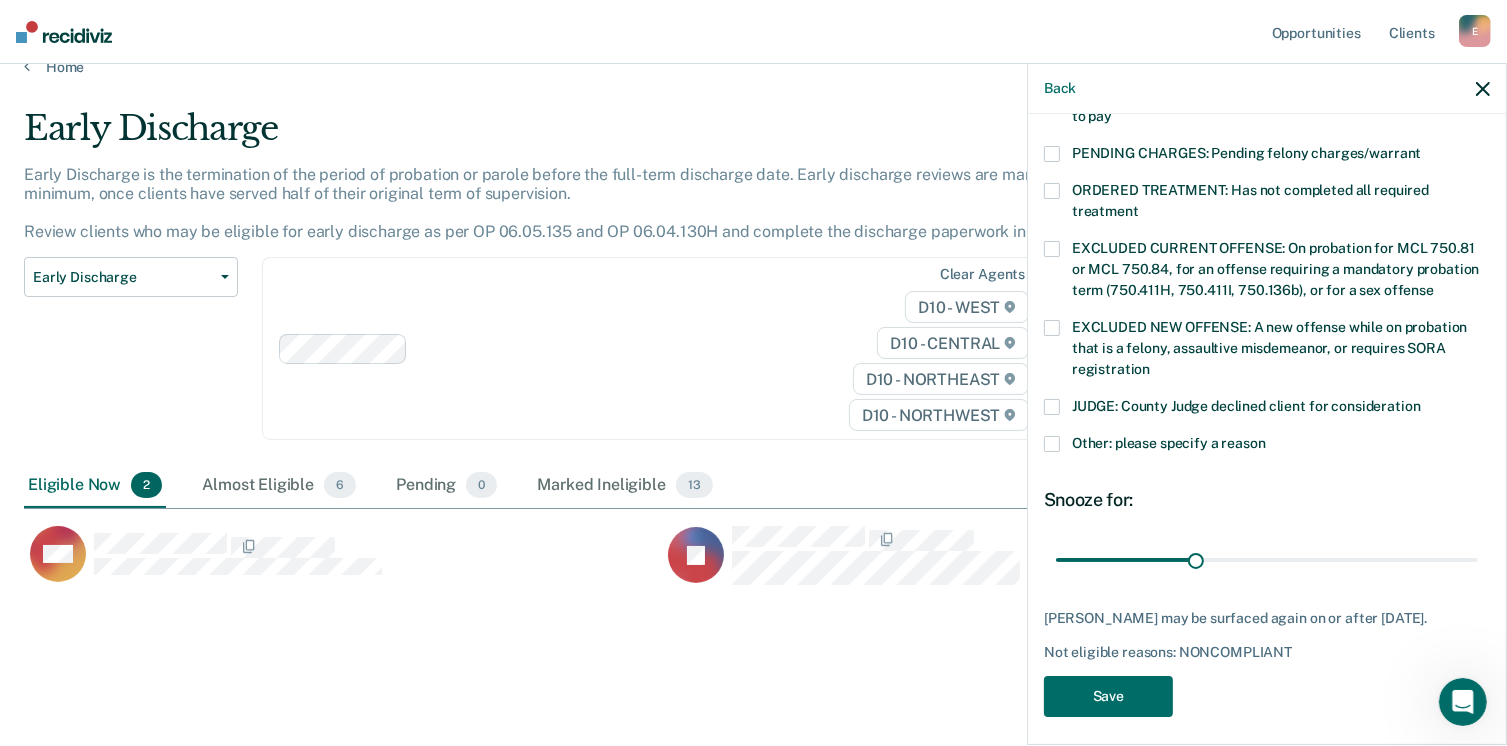 scroll, scrollTop: 647, scrollLeft: 0, axis: vertical 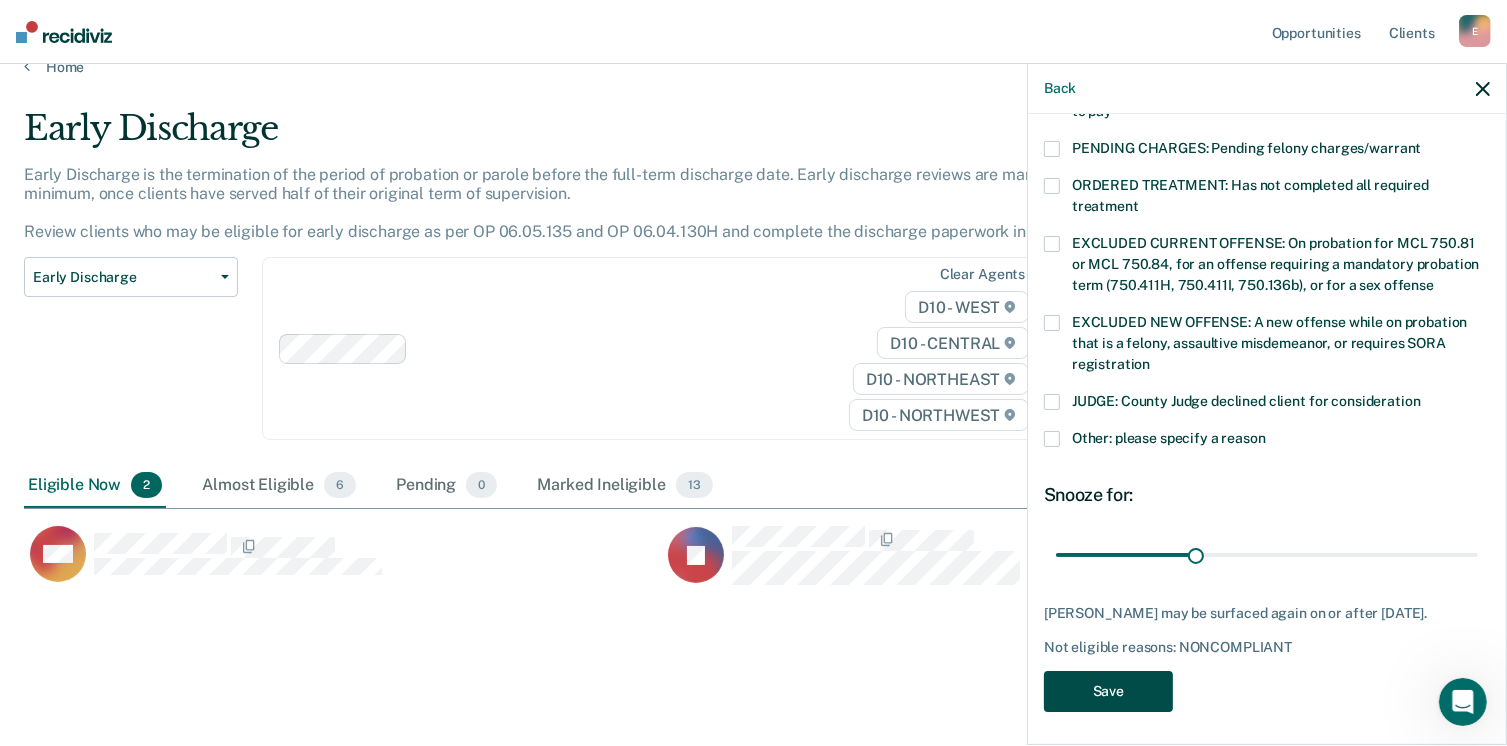 click on "Save" at bounding box center [1108, 691] 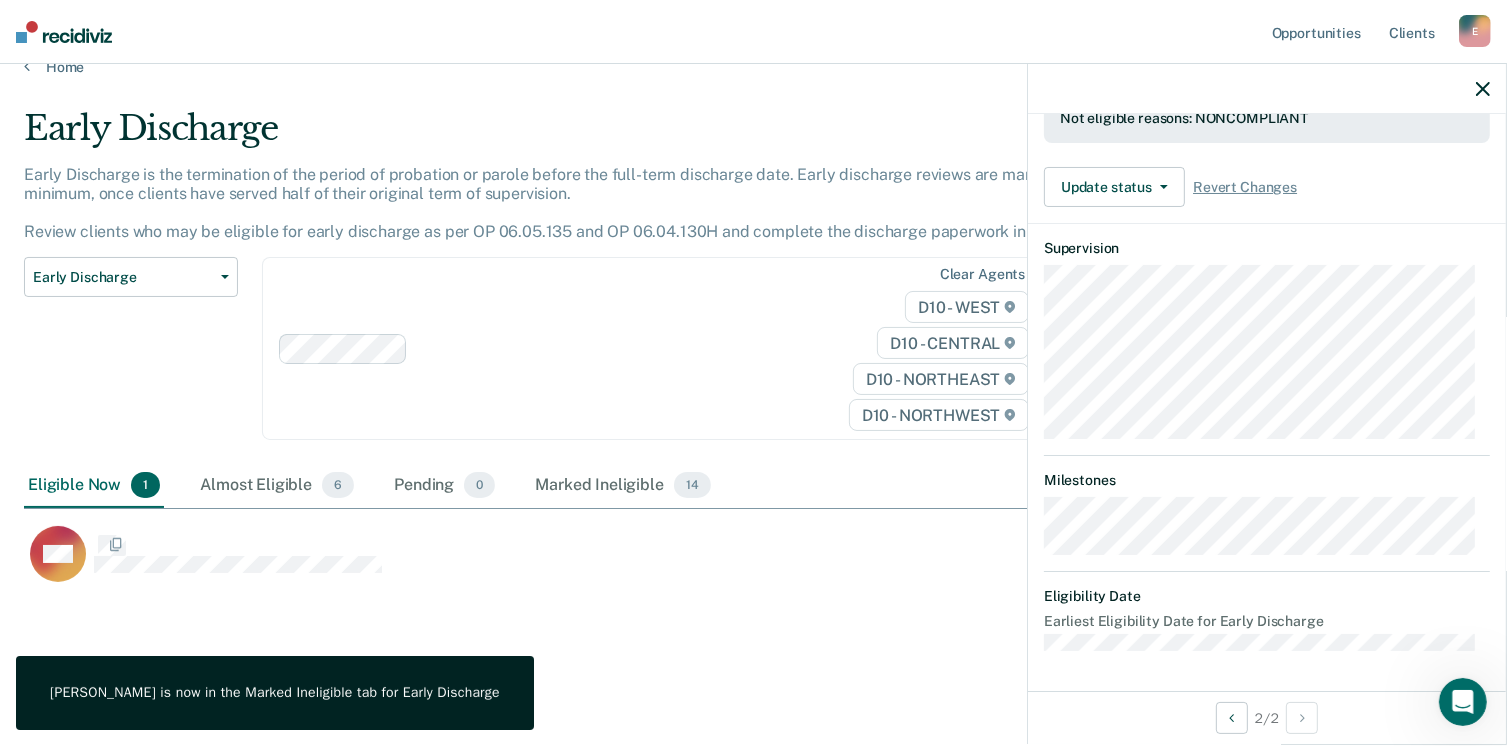 scroll, scrollTop: 560, scrollLeft: 0, axis: vertical 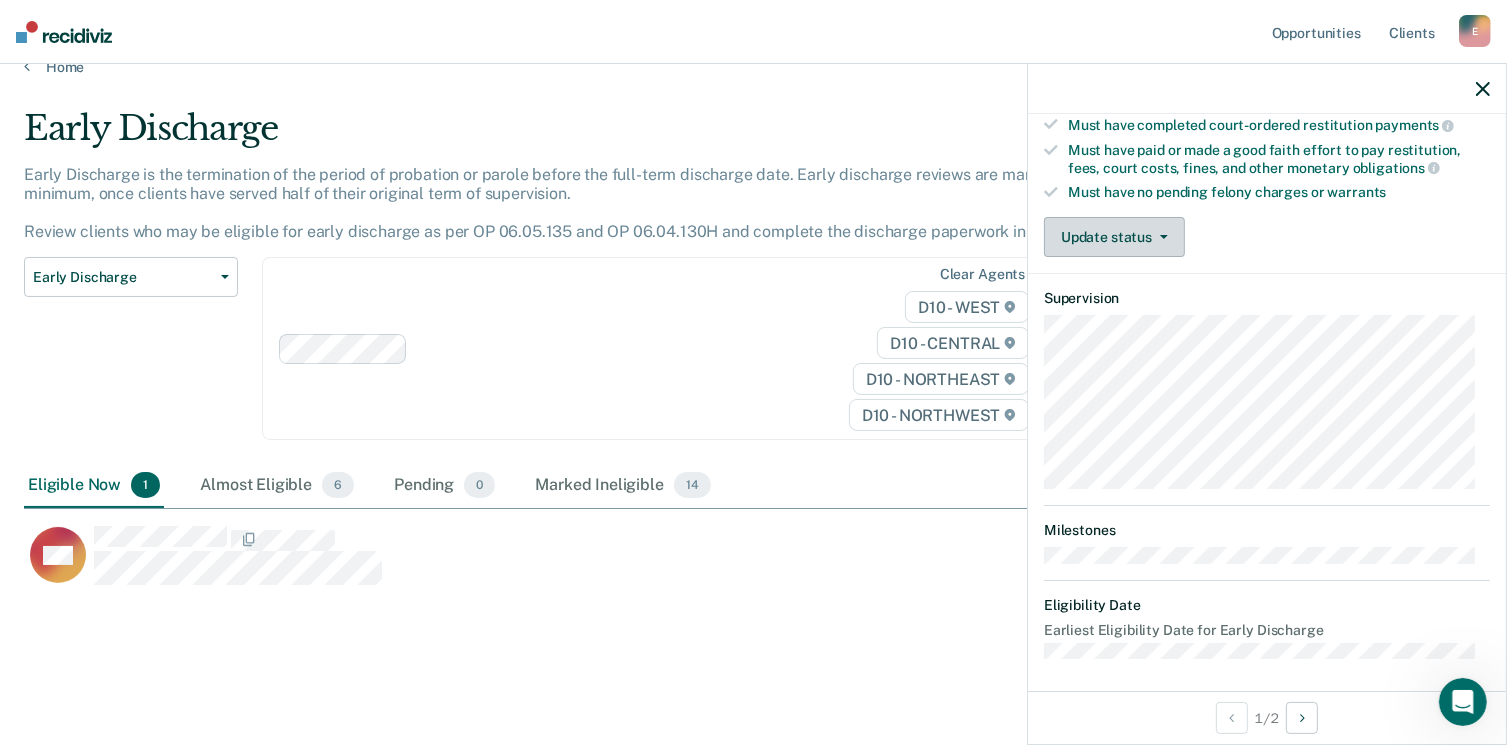 click on "Update status" at bounding box center (1114, 237) 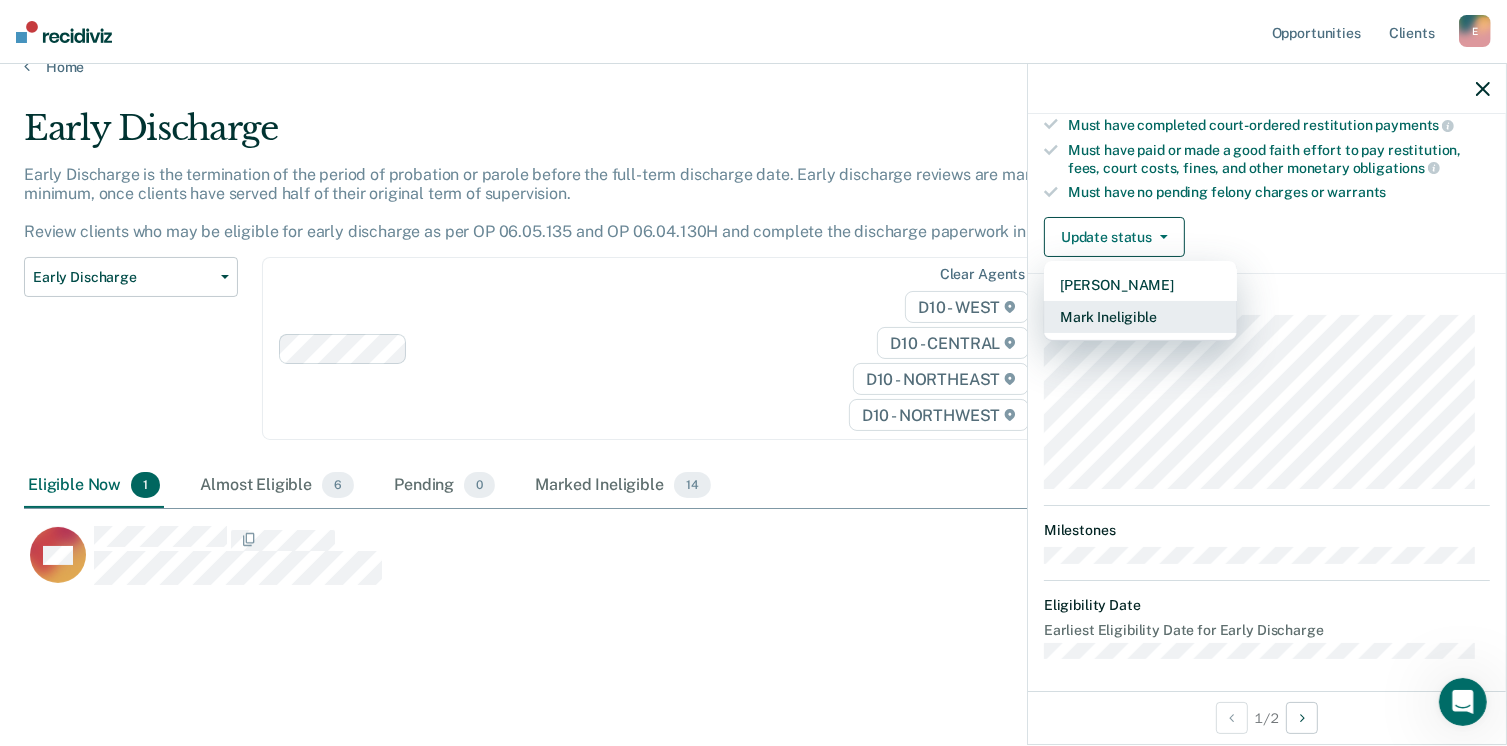 click on "Mark Ineligible" at bounding box center (1140, 317) 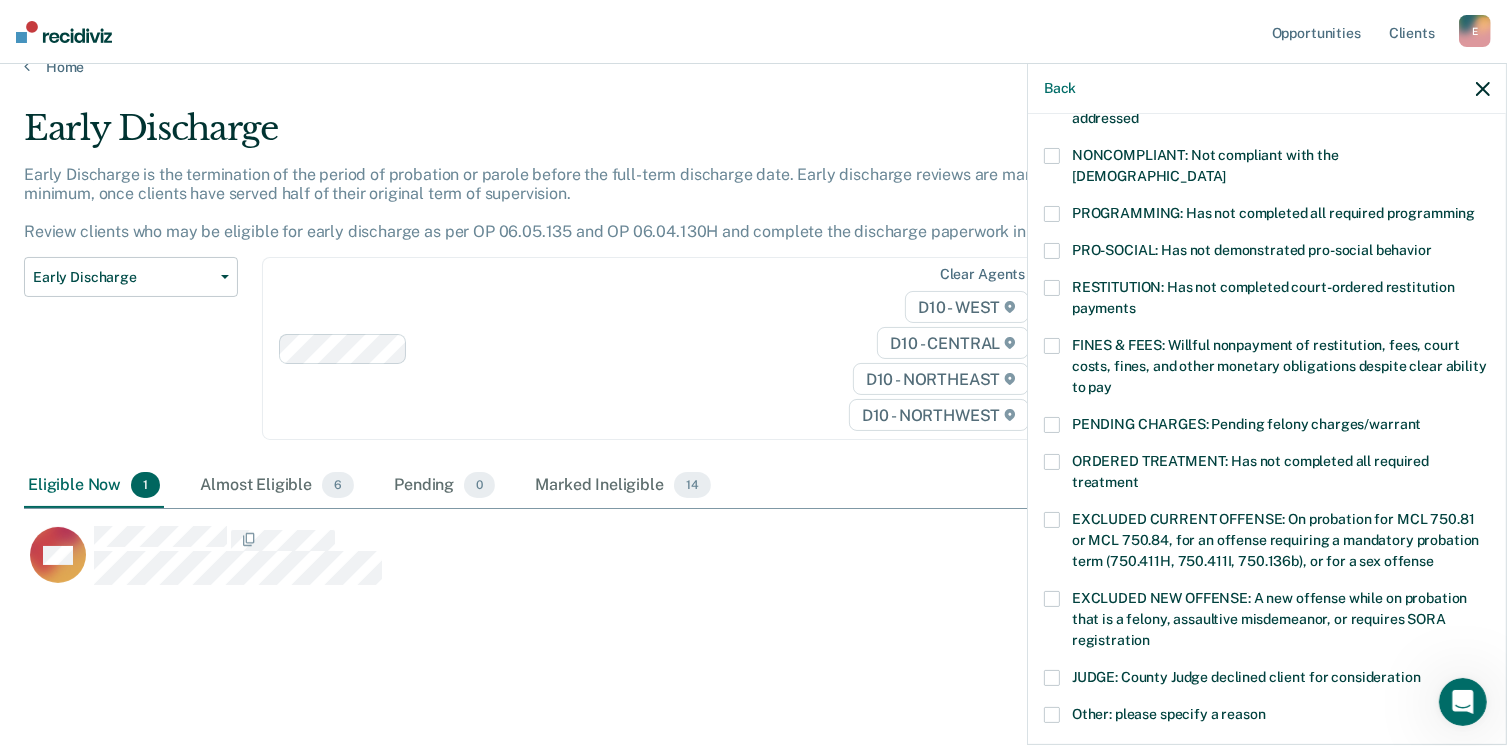 click on "NONCOMPLIANT: Not compliant with the [DEMOGRAPHIC_DATA]" at bounding box center (1267, 169) 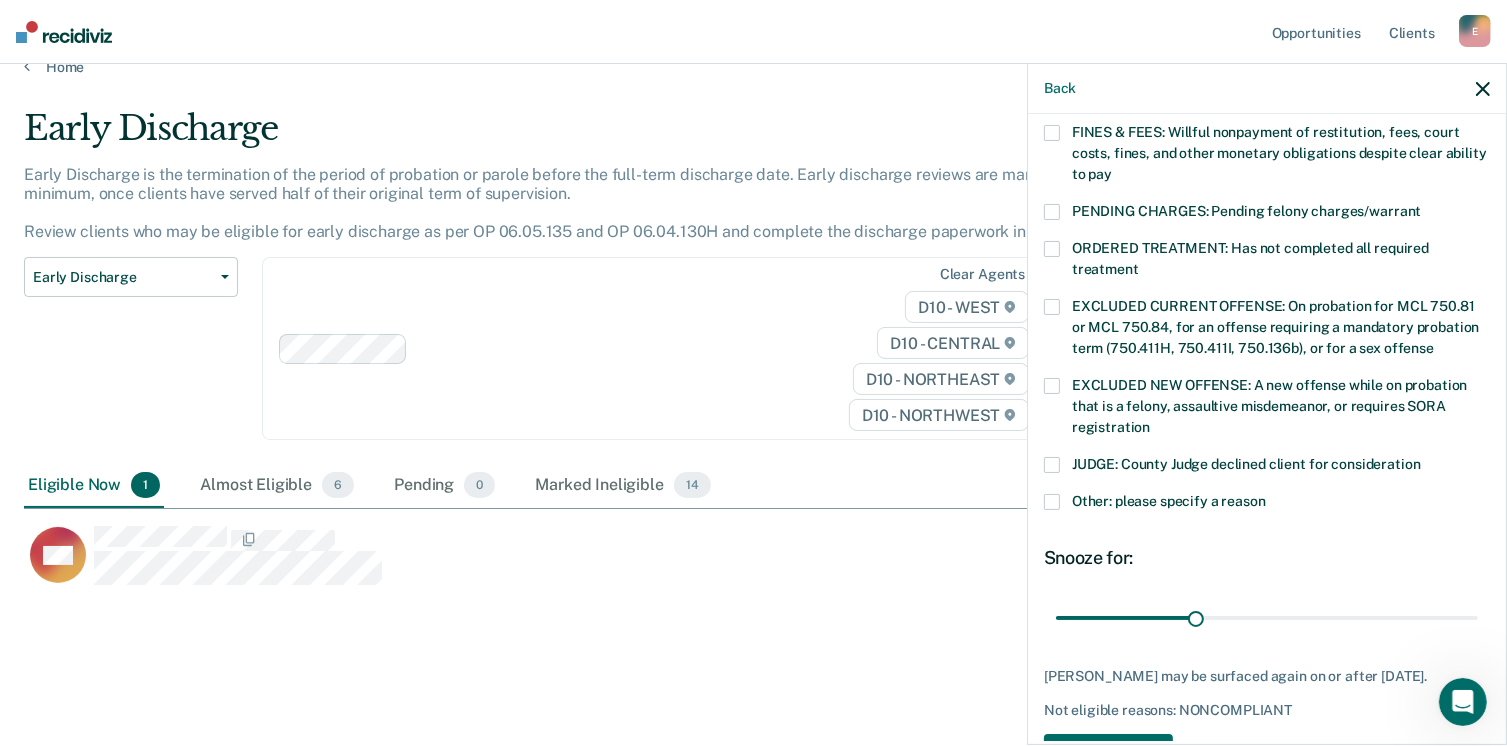 scroll, scrollTop: 647, scrollLeft: 0, axis: vertical 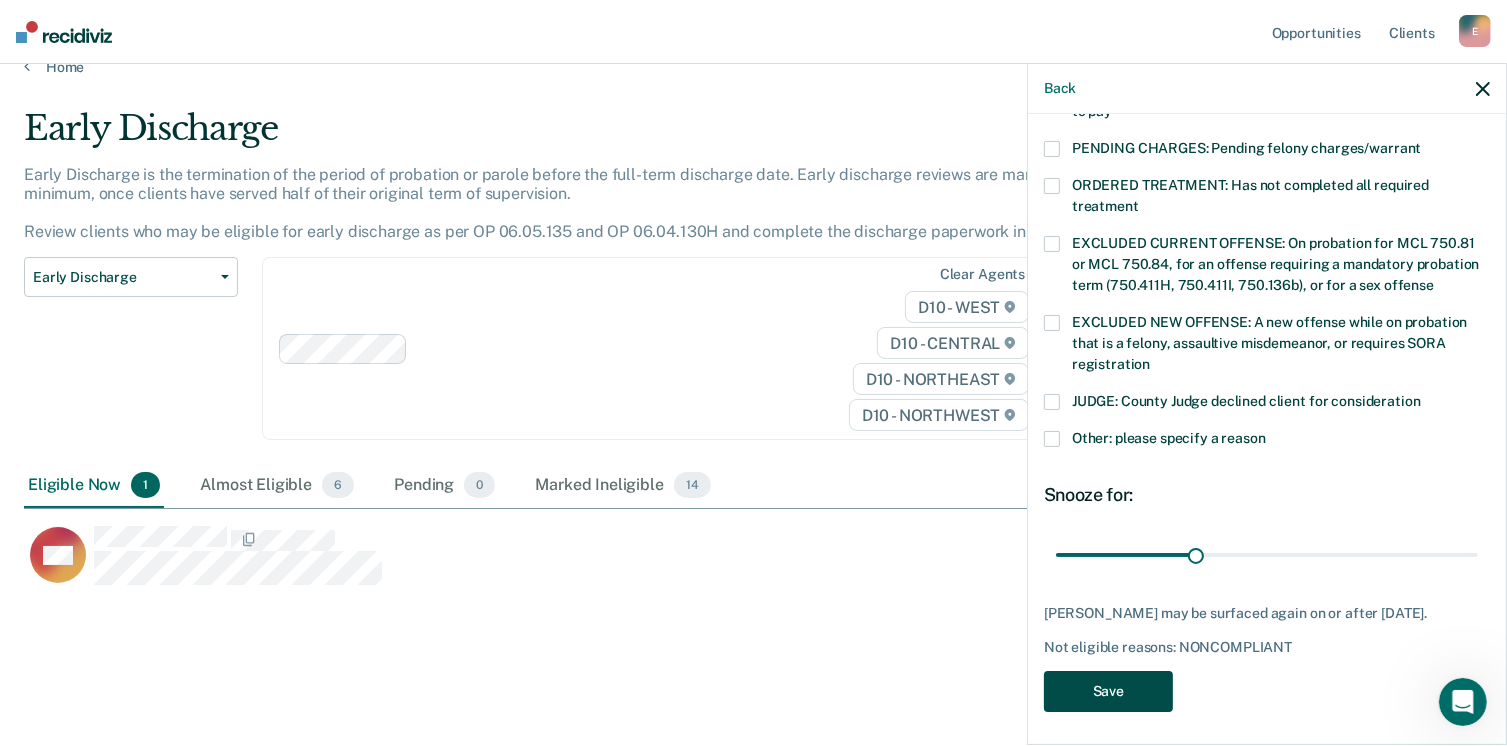 click on "Save" at bounding box center (1108, 691) 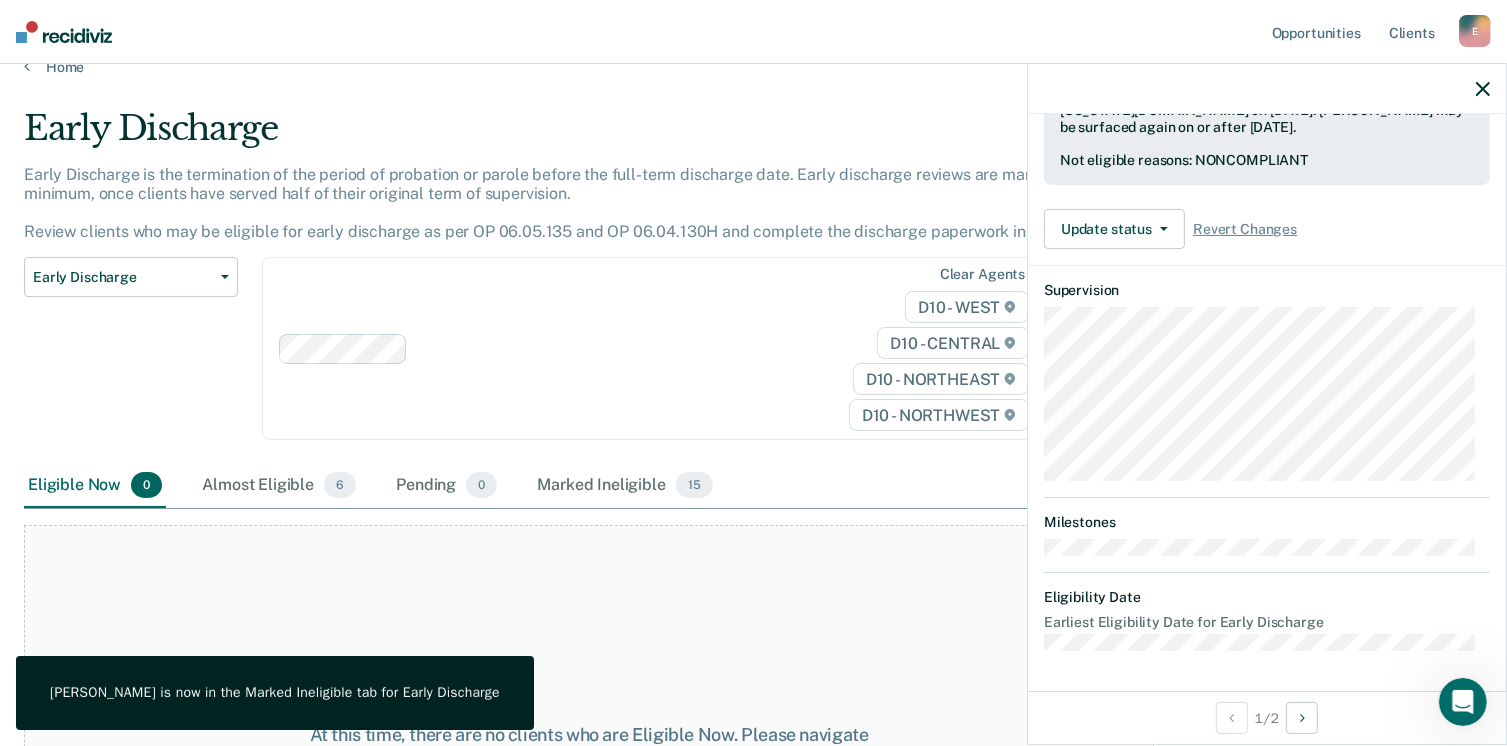 scroll, scrollTop: 519, scrollLeft: 0, axis: vertical 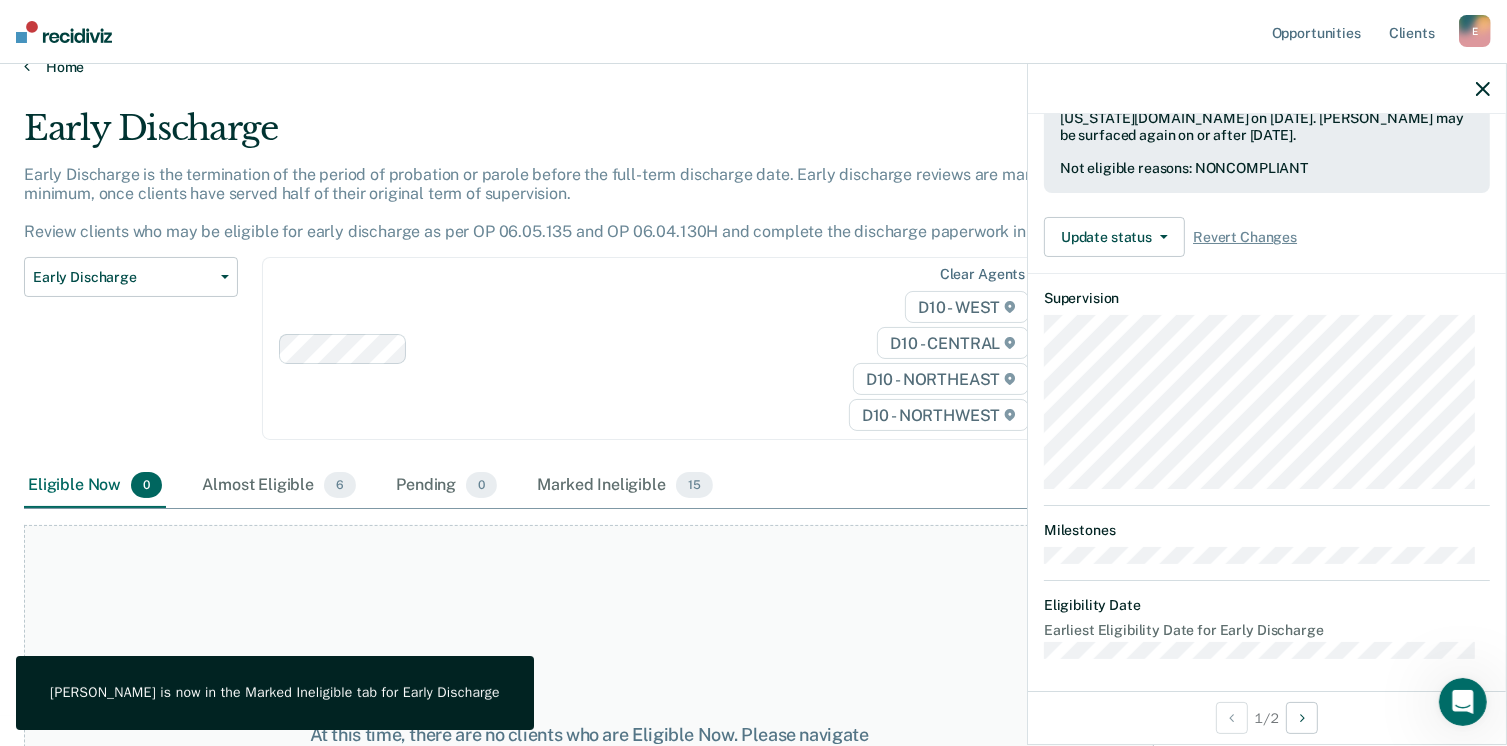 click at bounding box center [27, 66] 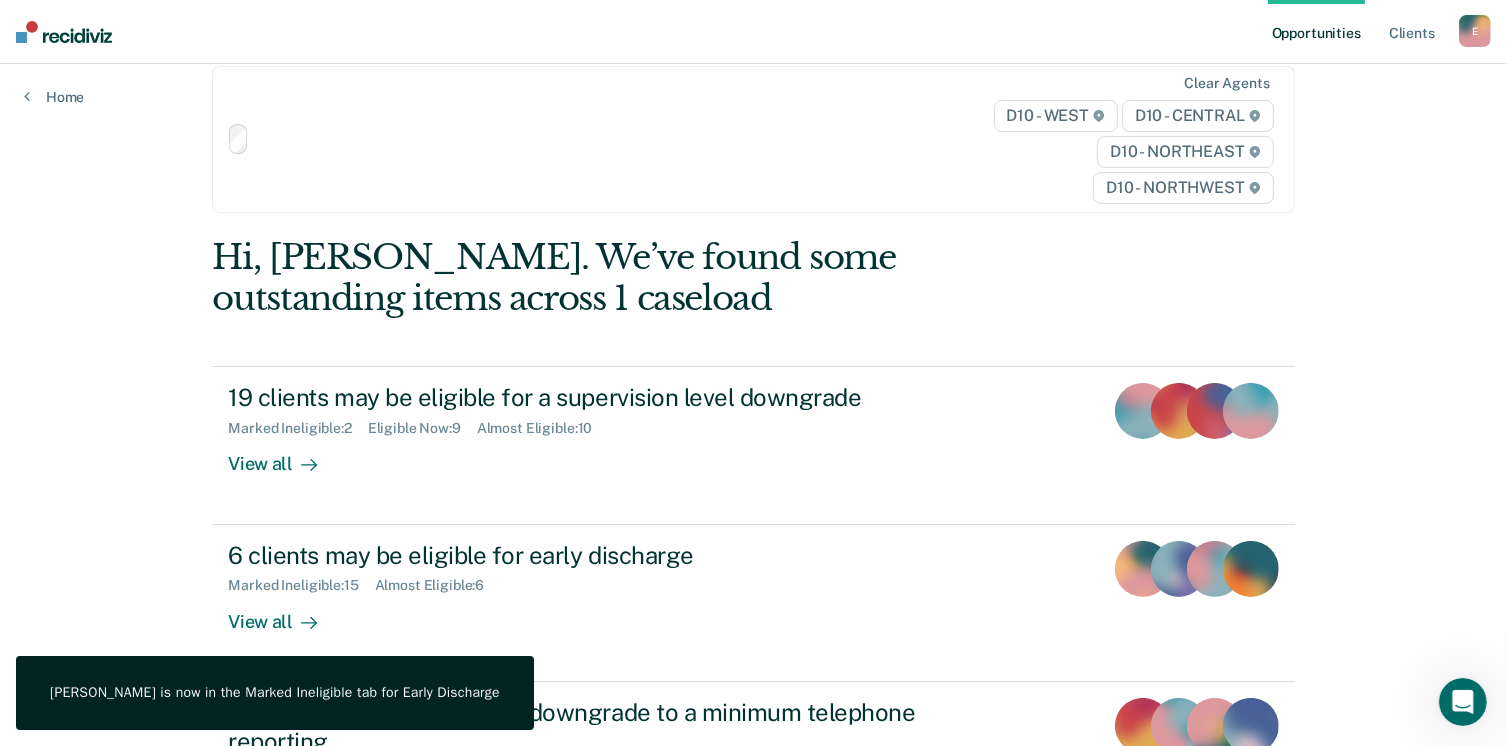 scroll, scrollTop: 0, scrollLeft: 0, axis: both 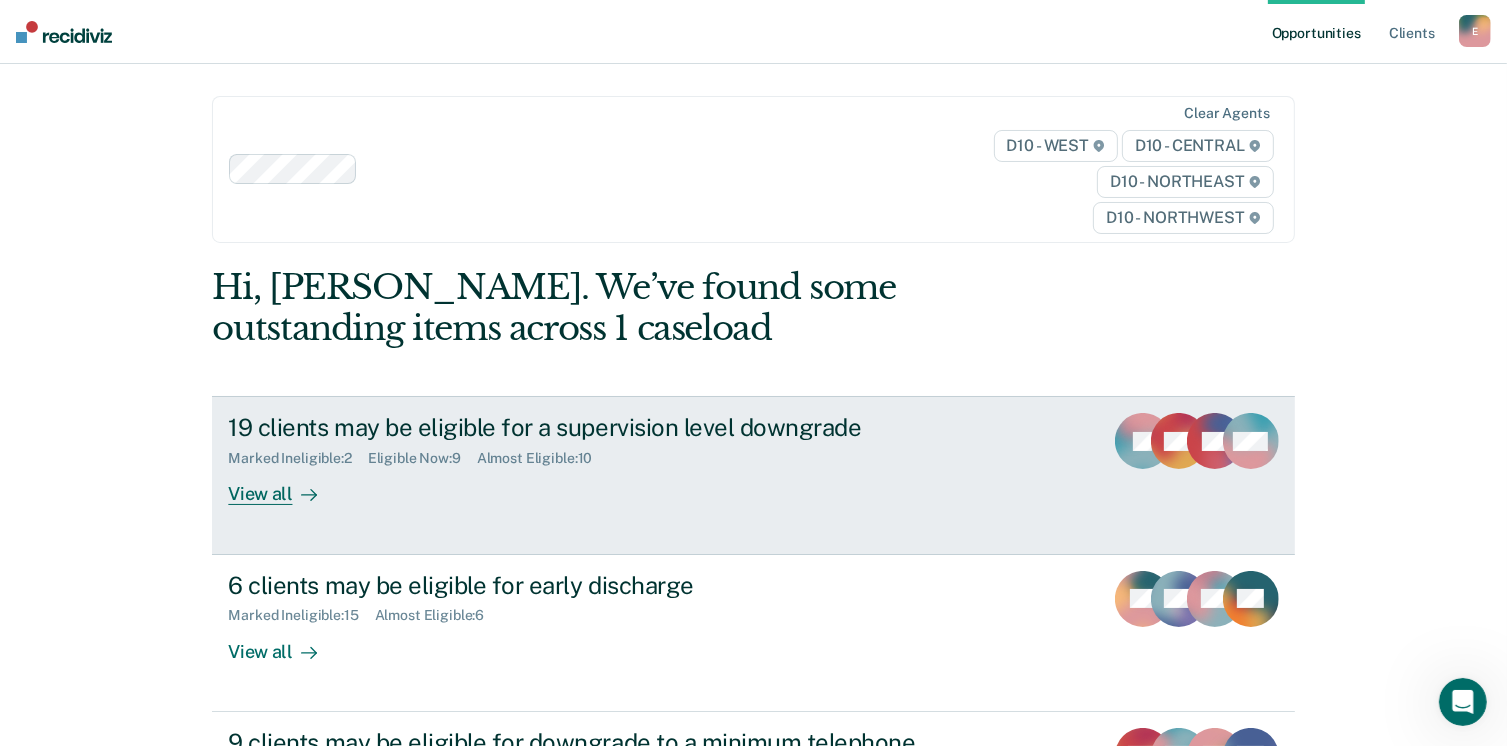 click on "View all" at bounding box center (284, 486) 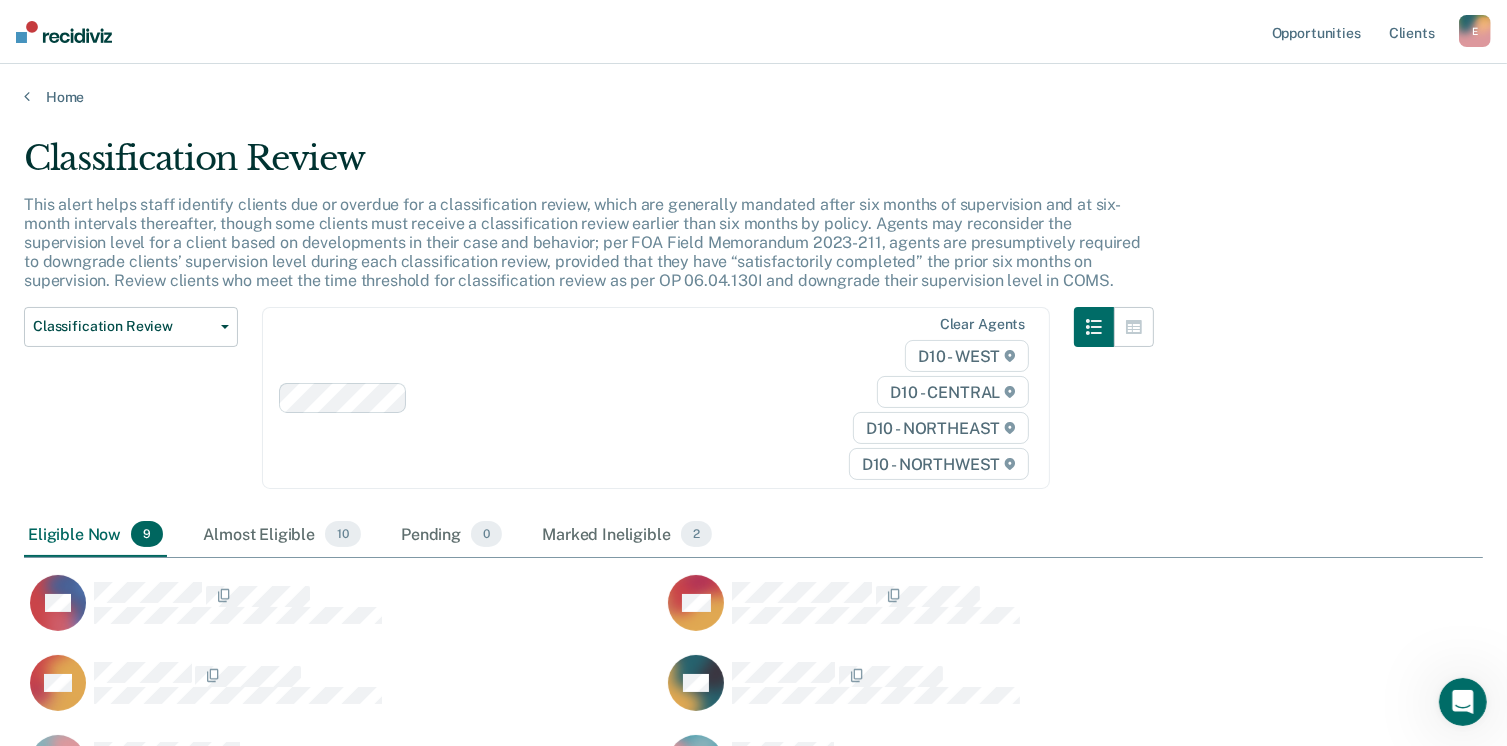 scroll, scrollTop: 16, scrollLeft: 16, axis: both 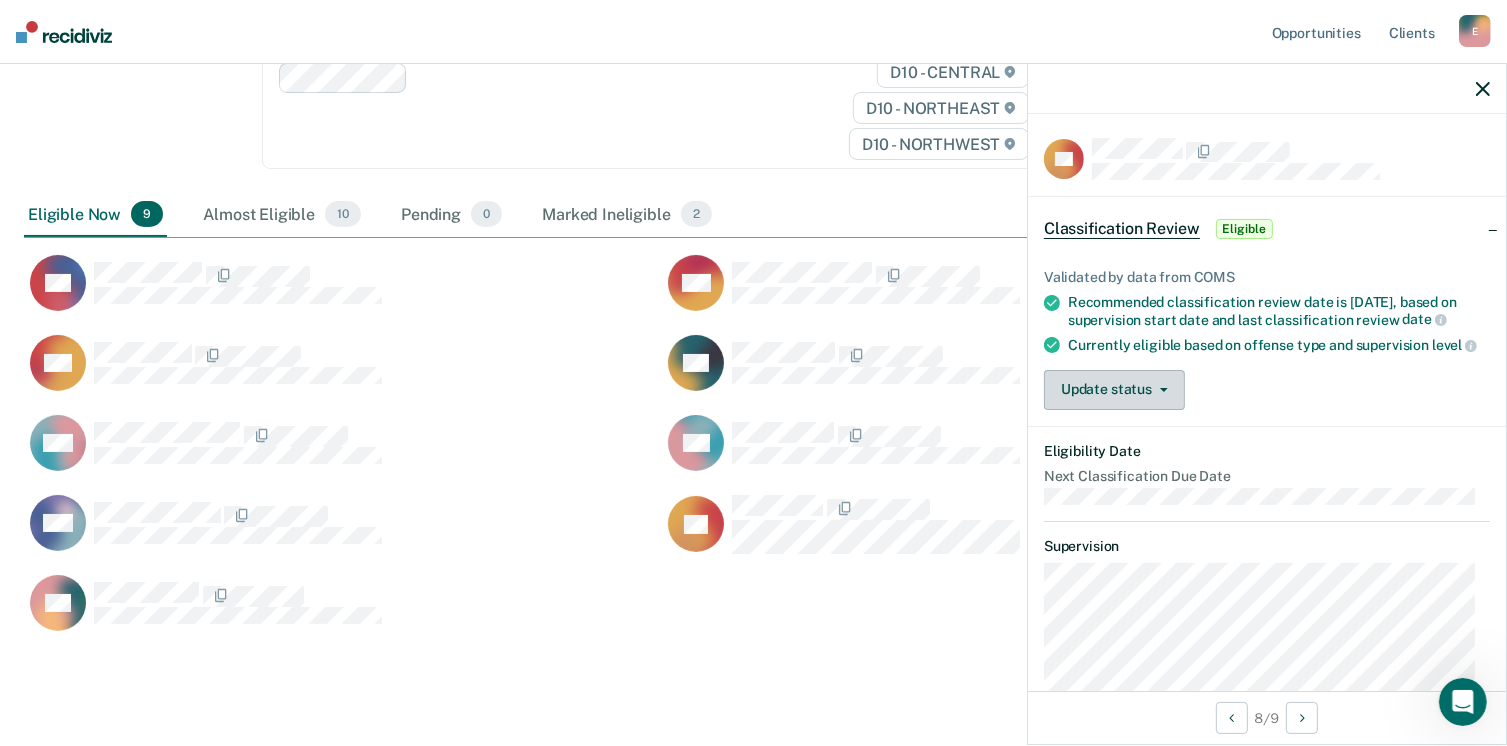 click on "Update status" at bounding box center [1114, 390] 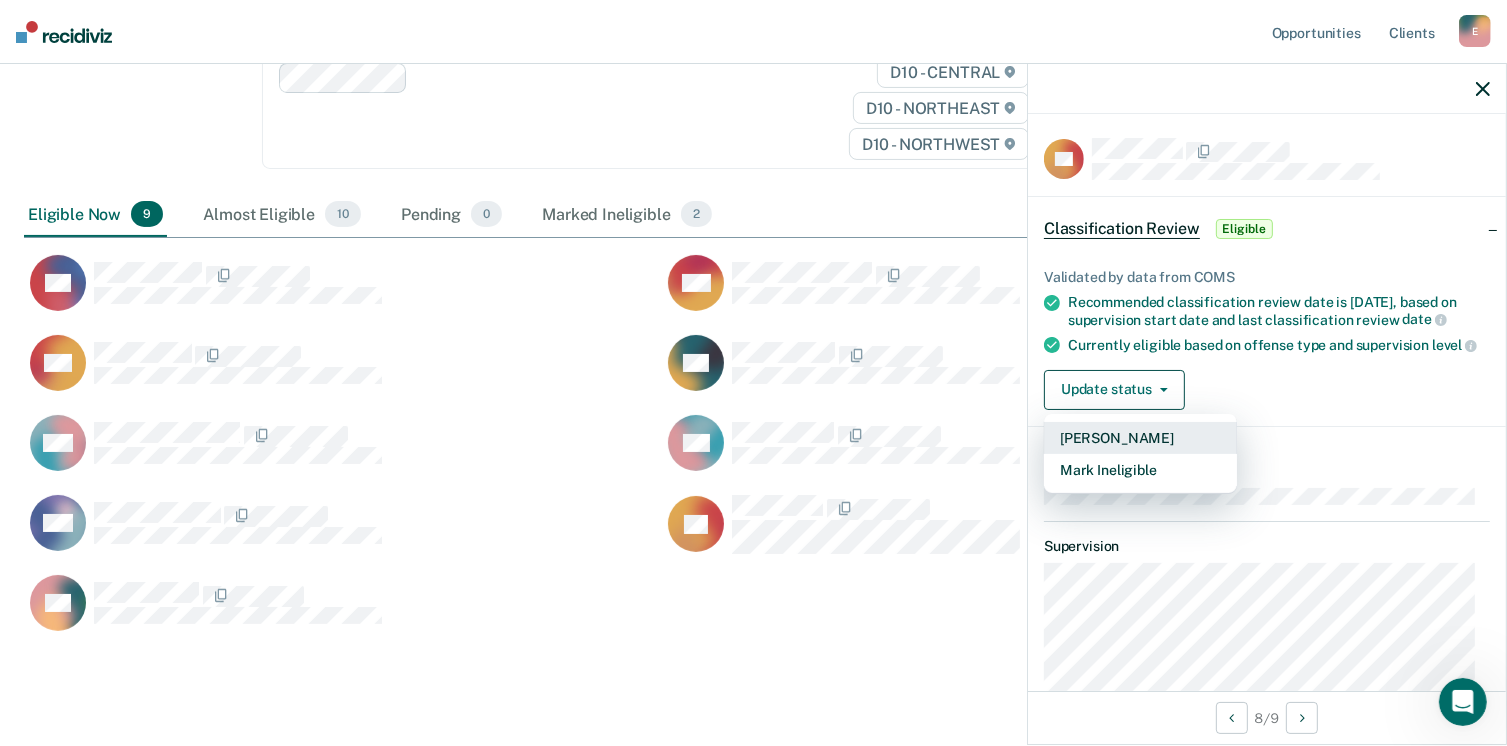 click on "[PERSON_NAME]" at bounding box center (1140, 438) 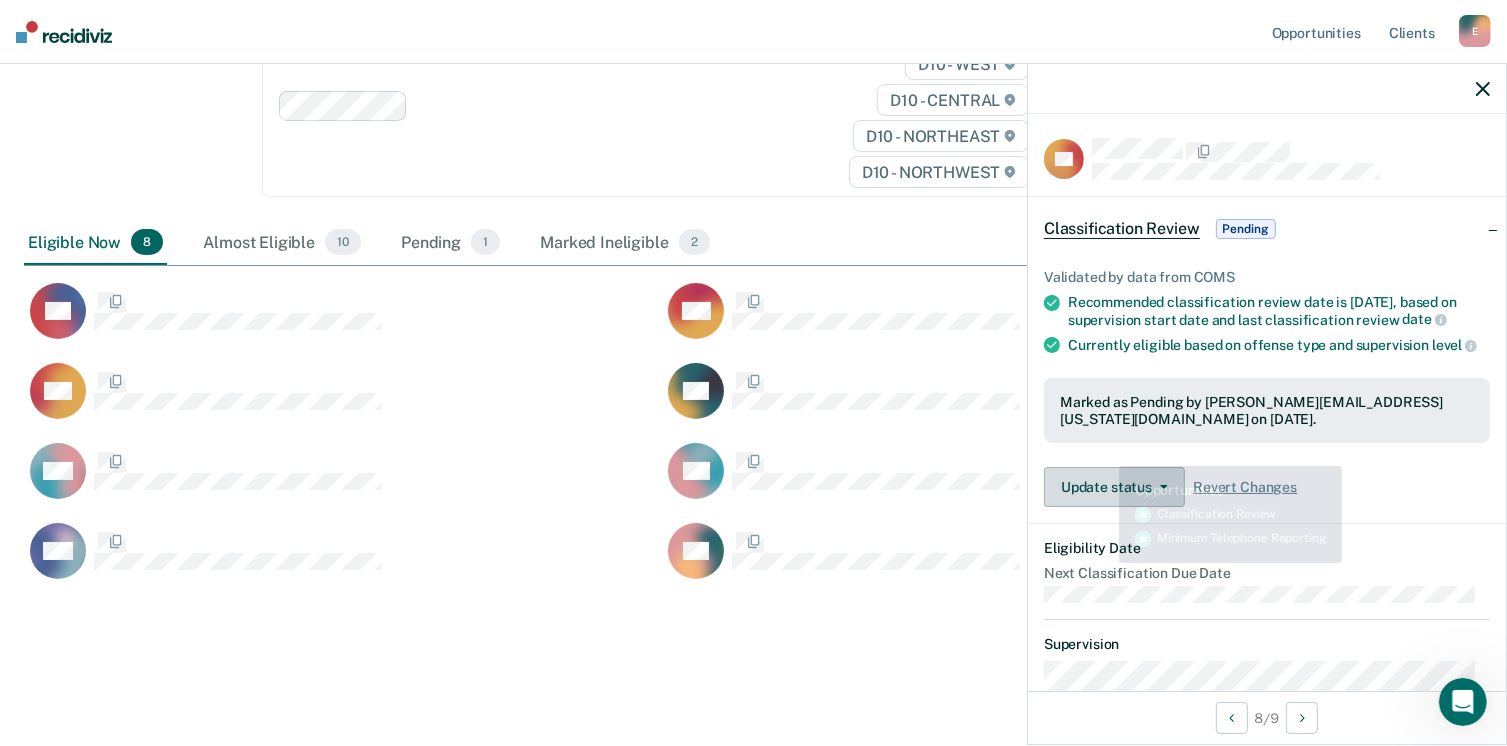 scroll, scrollTop: 289, scrollLeft: 0, axis: vertical 